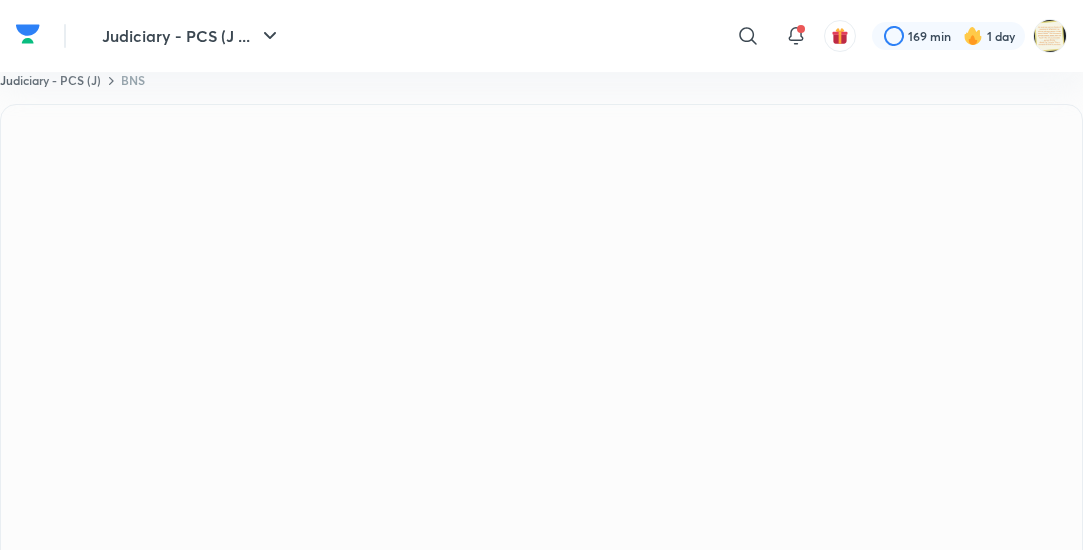 scroll, scrollTop: 0, scrollLeft: 0, axis: both 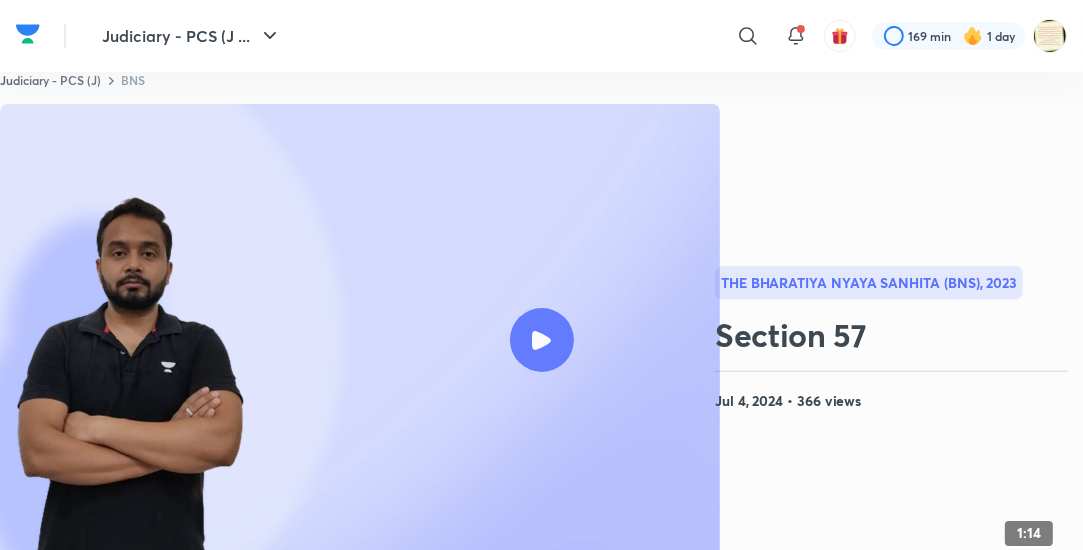 click 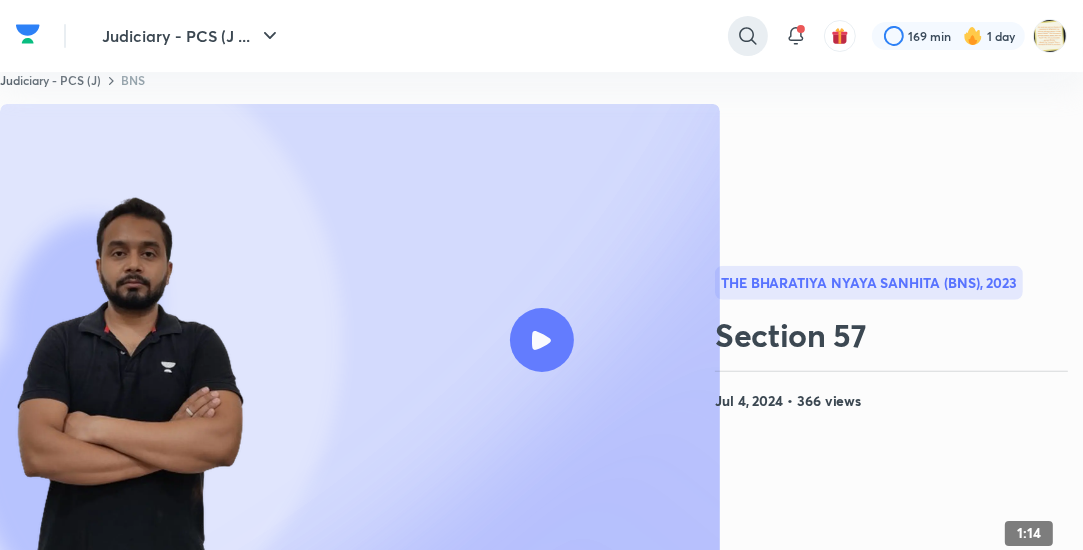 click 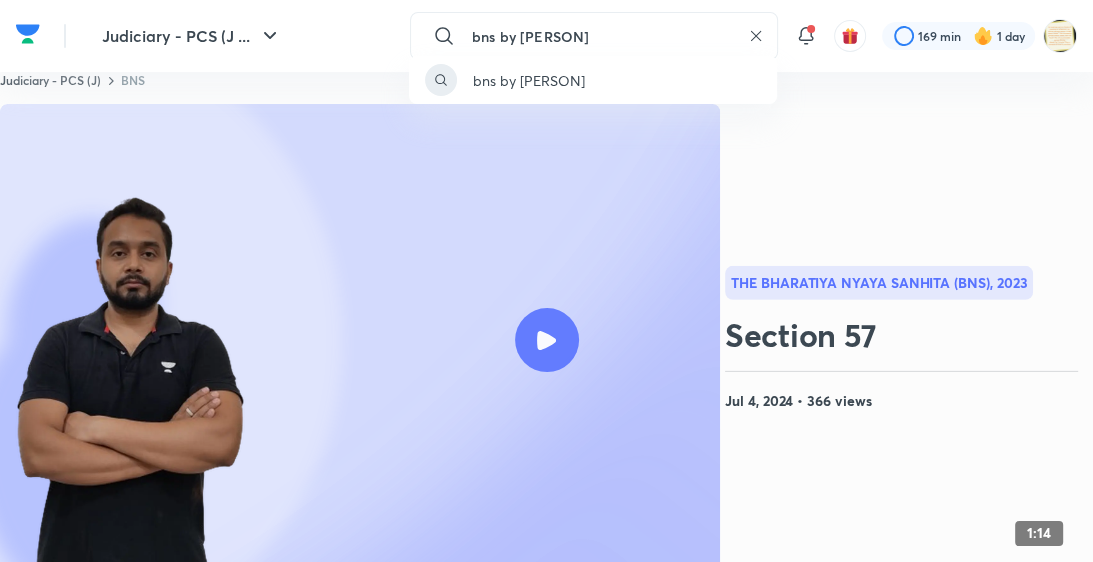 type on "bns by [PERSON]" 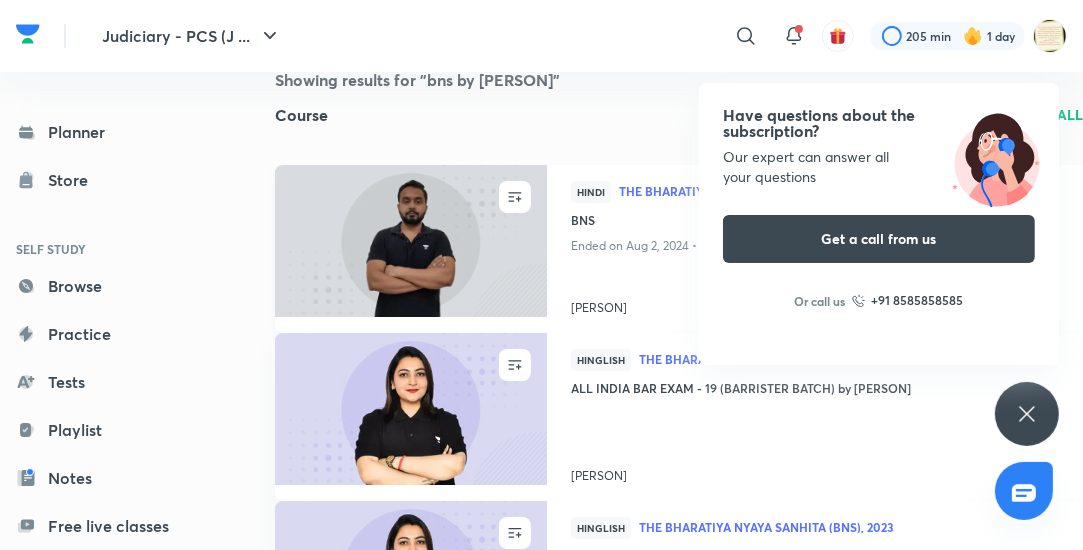 click on "The Bharatiya Nyaya Sanhita (BNS), 2023" at bounding box center (859, 191) 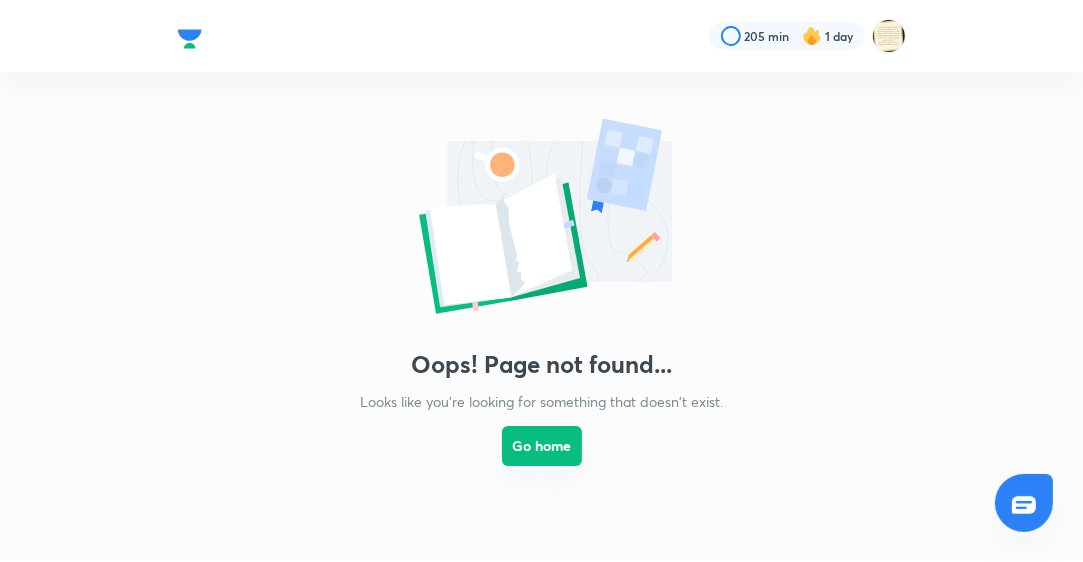 click on "Go home" at bounding box center [542, 446] 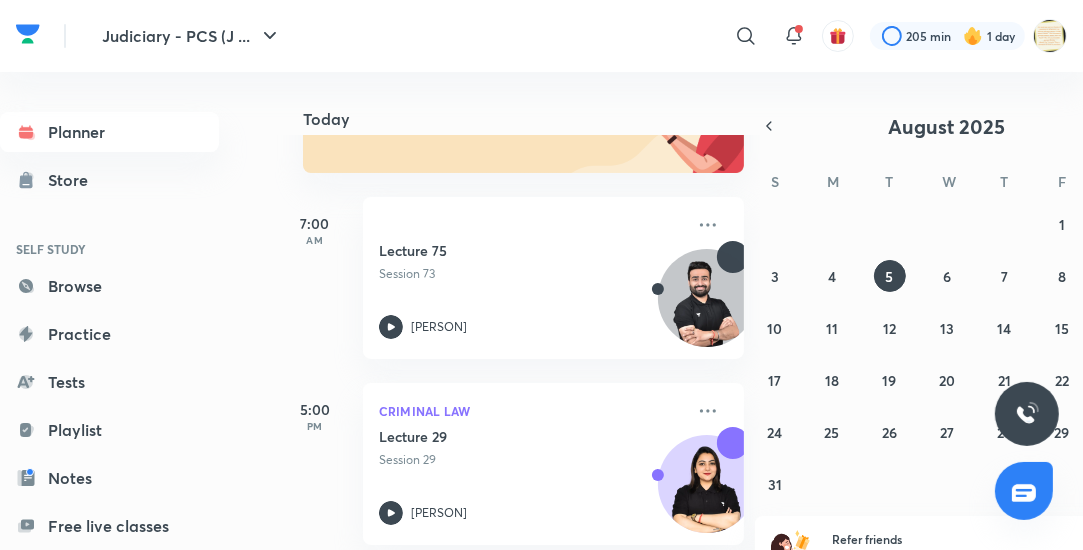 scroll, scrollTop: 250, scrollLeft: 0, axis: vertical 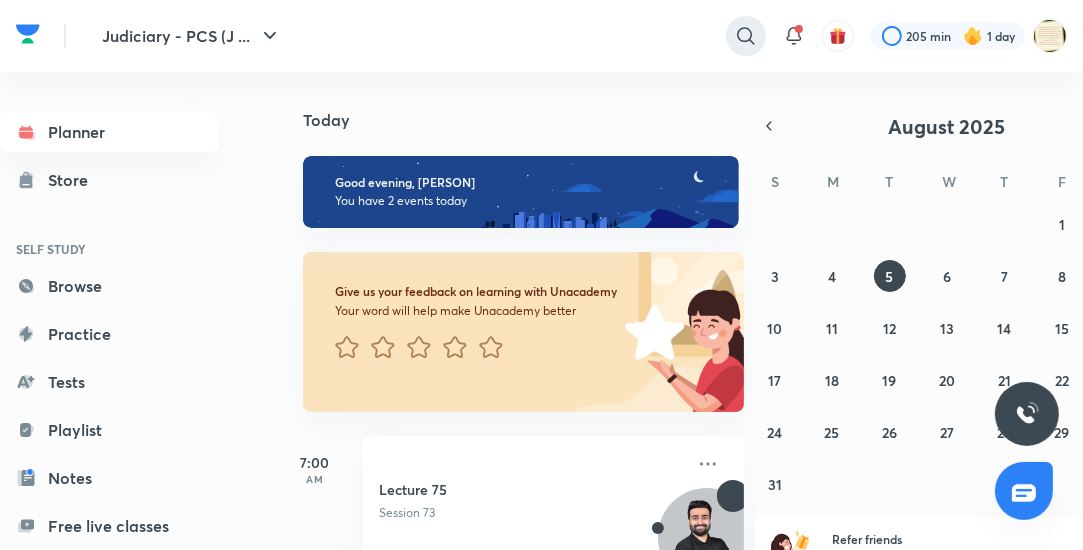 click 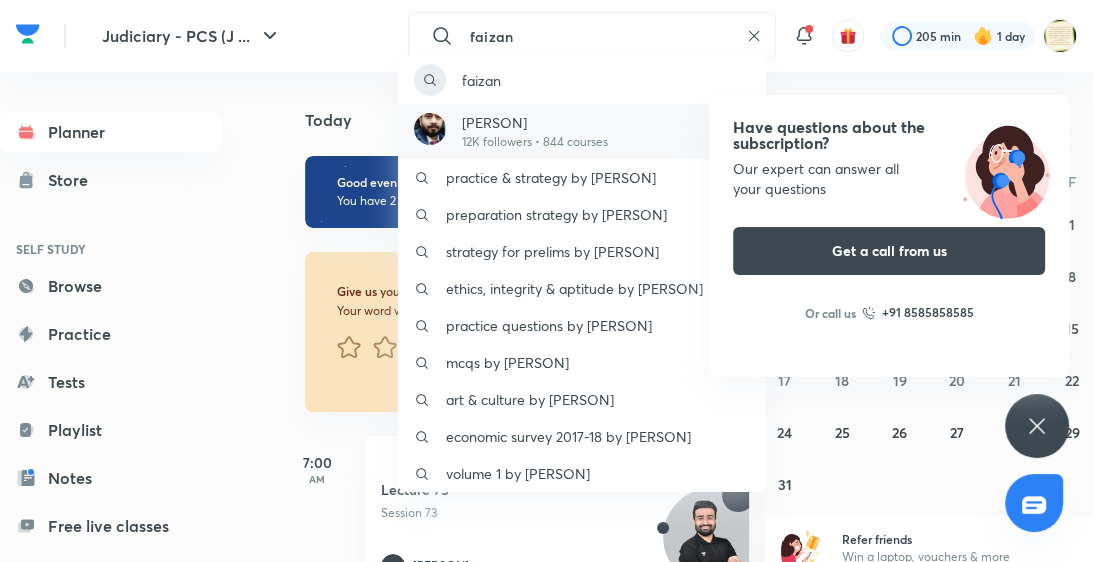 type on "faizan" 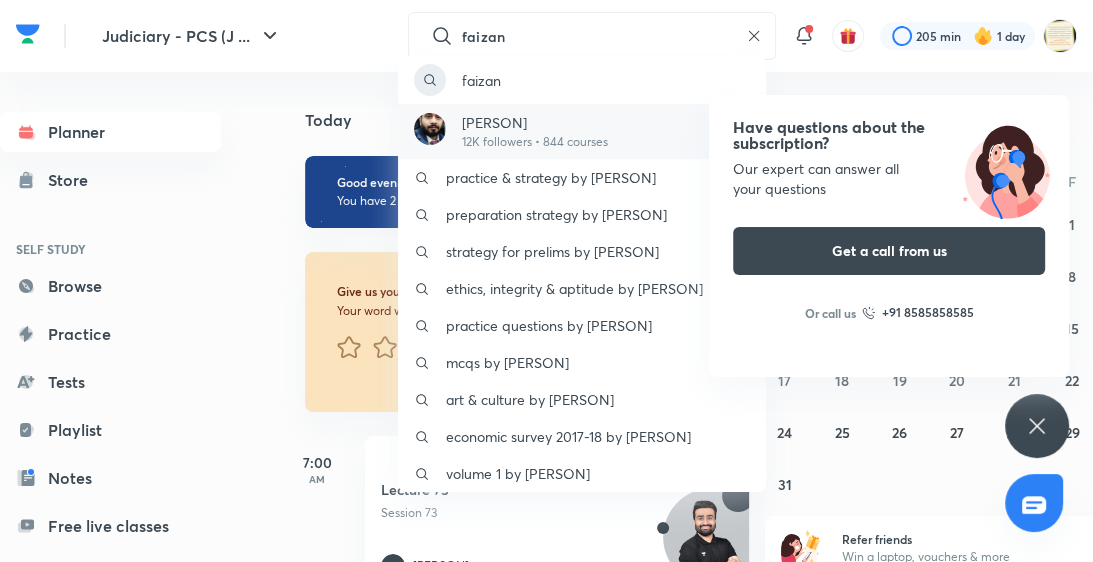 click on "12K followers • 844 courses" at bounding box center (535, 142) 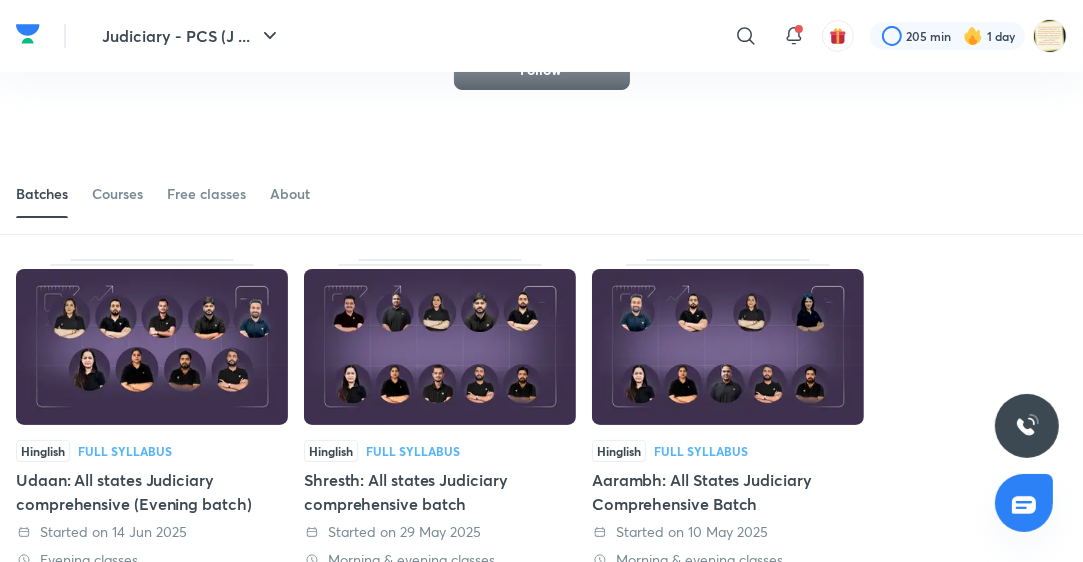 scroll, scrollTop: 120, scrollLeft: 0, axis: vertical 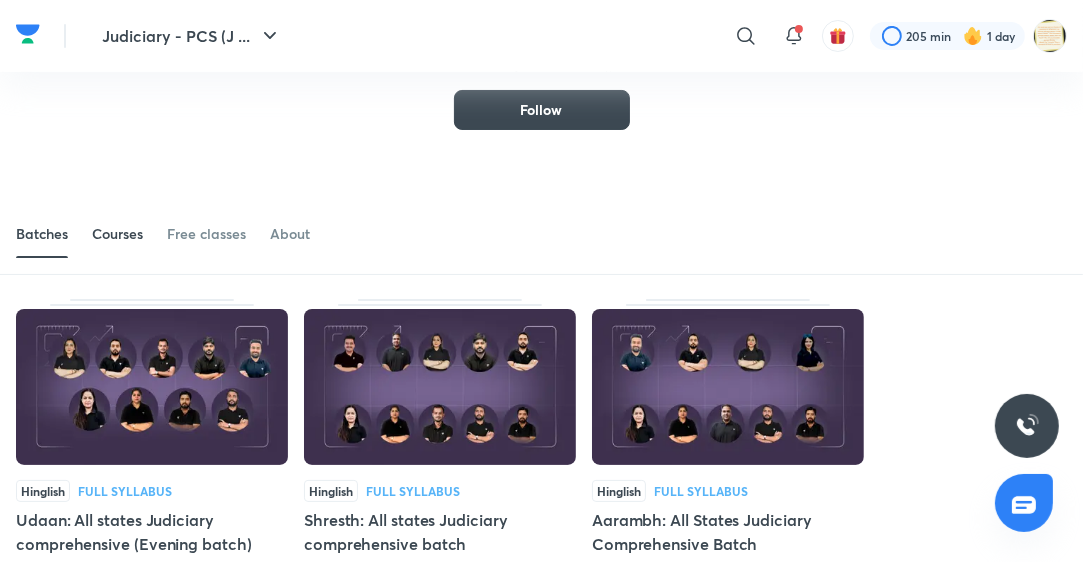 click on "Courses" at bounding box center [117, 234] 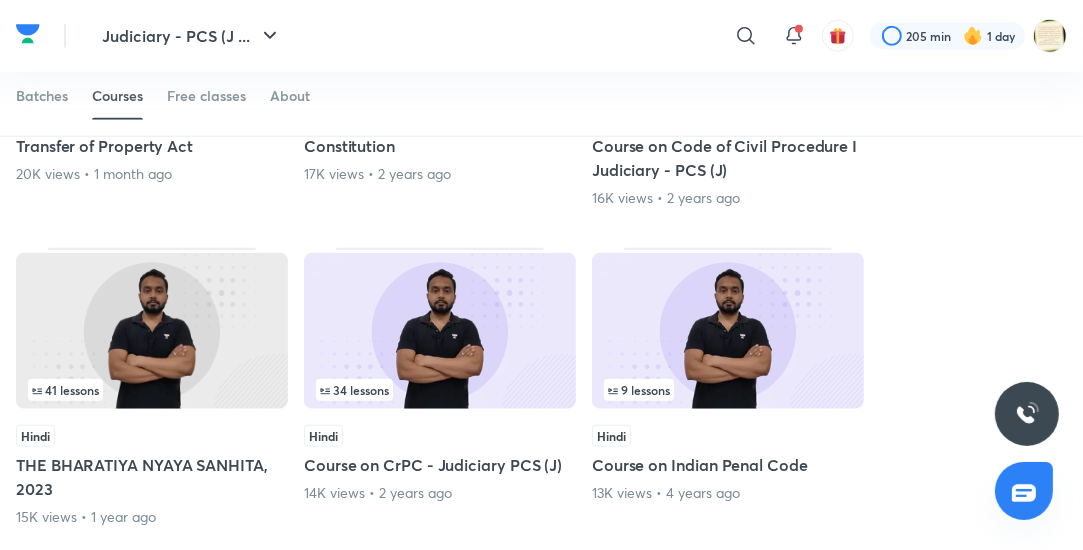 scroll, scrollTop: 1208, scrollLeft: 0, axis: vertical 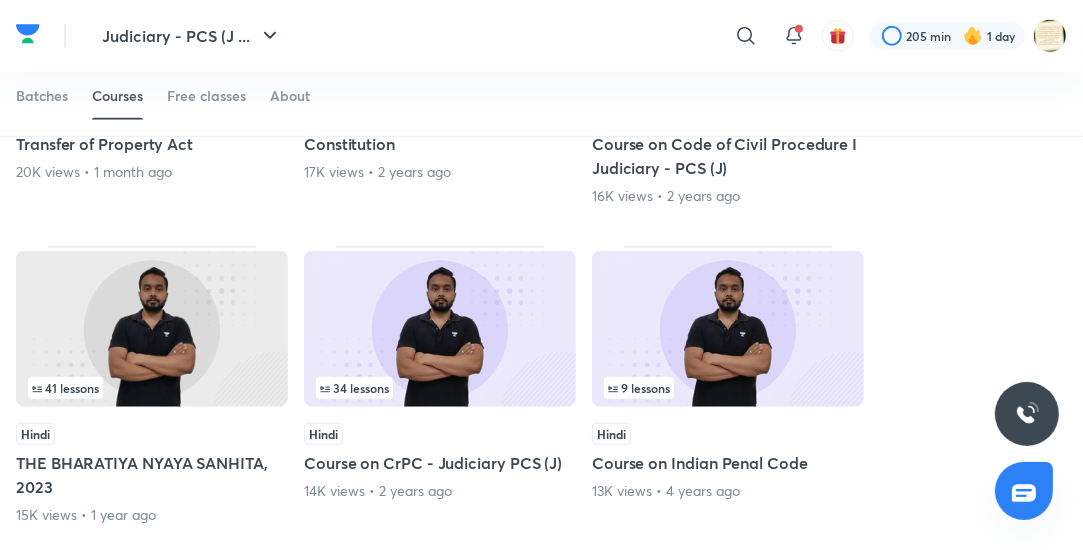click at bounding box center (152, 329) 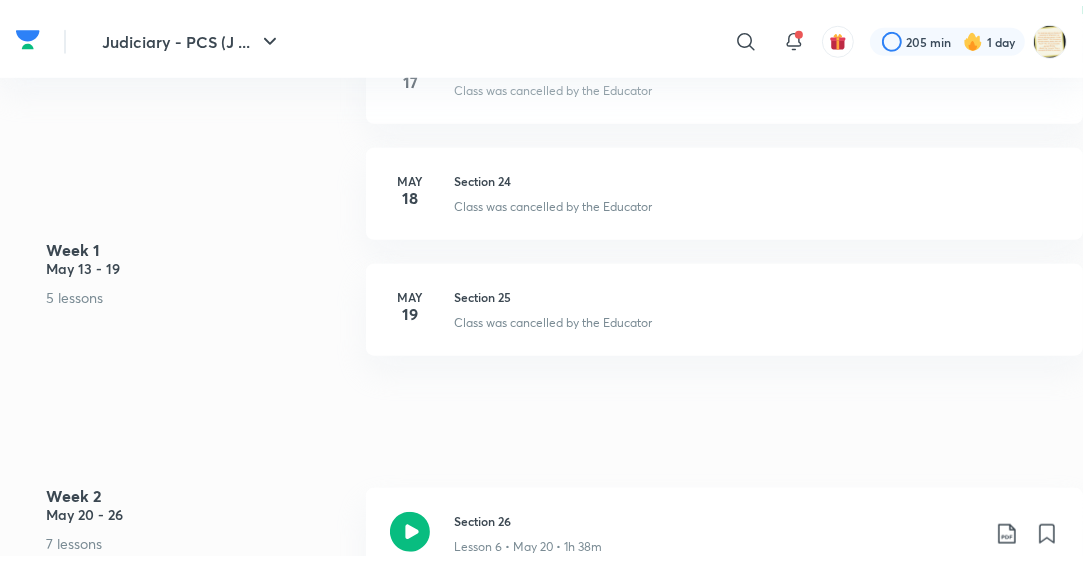 scroll, scrollTop: 0, scrollLeft: 0, axis: both 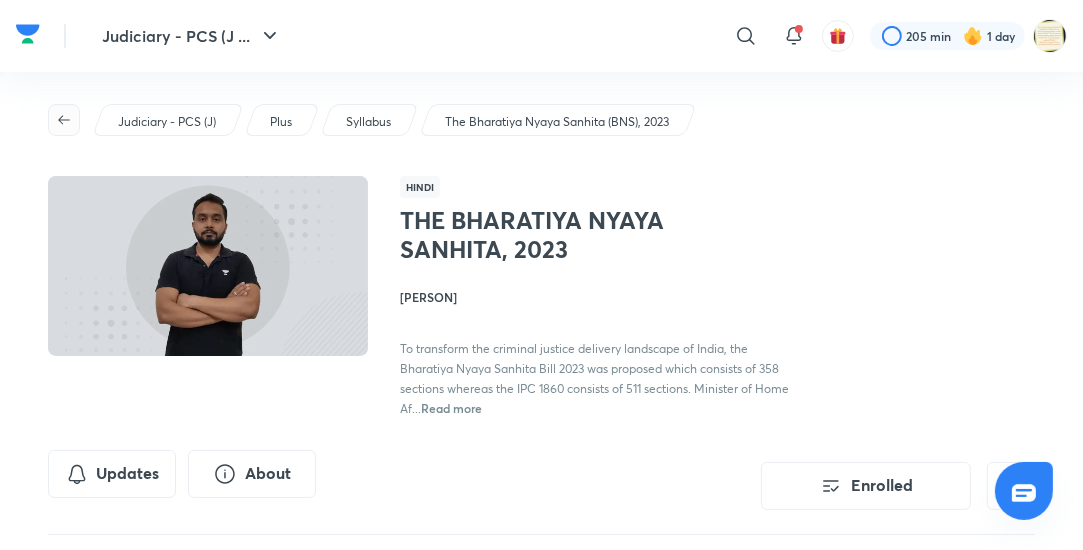 click 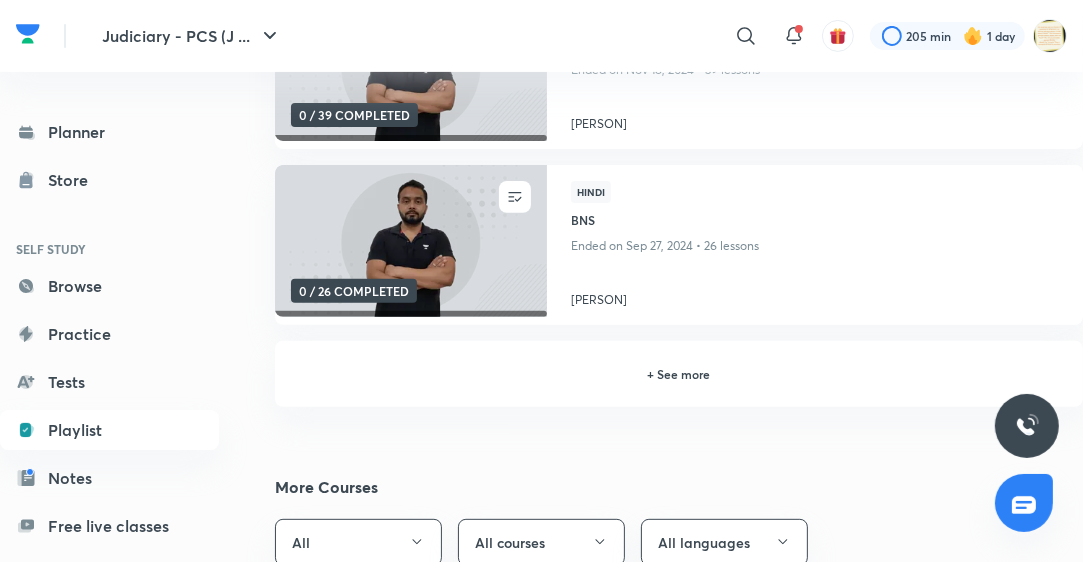scroll, scrollTop: 544, scrollLeft: 0, axis: vertical 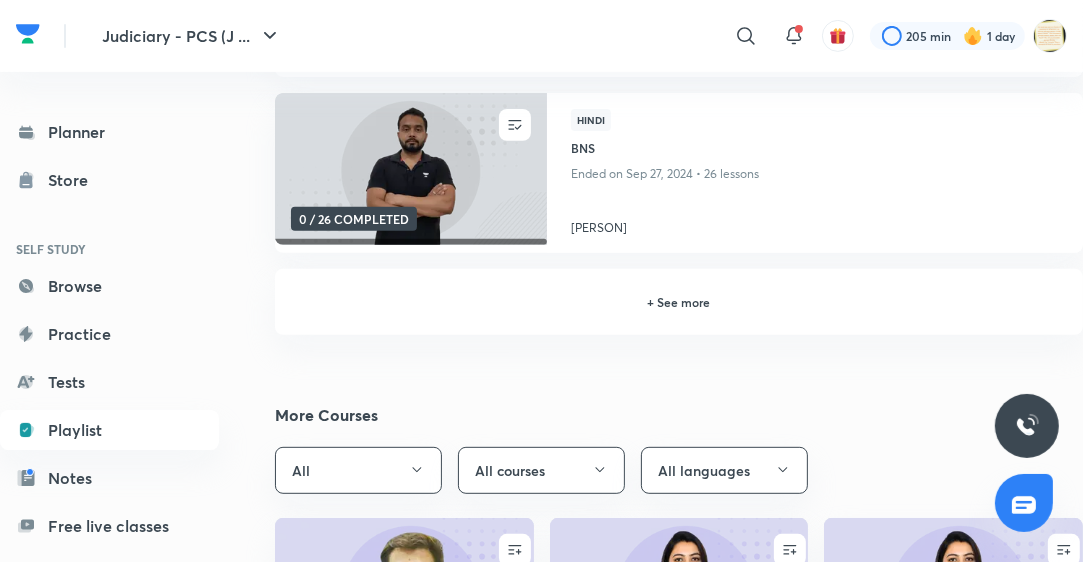 click on "+ See more" at bounding box center (679, 302) 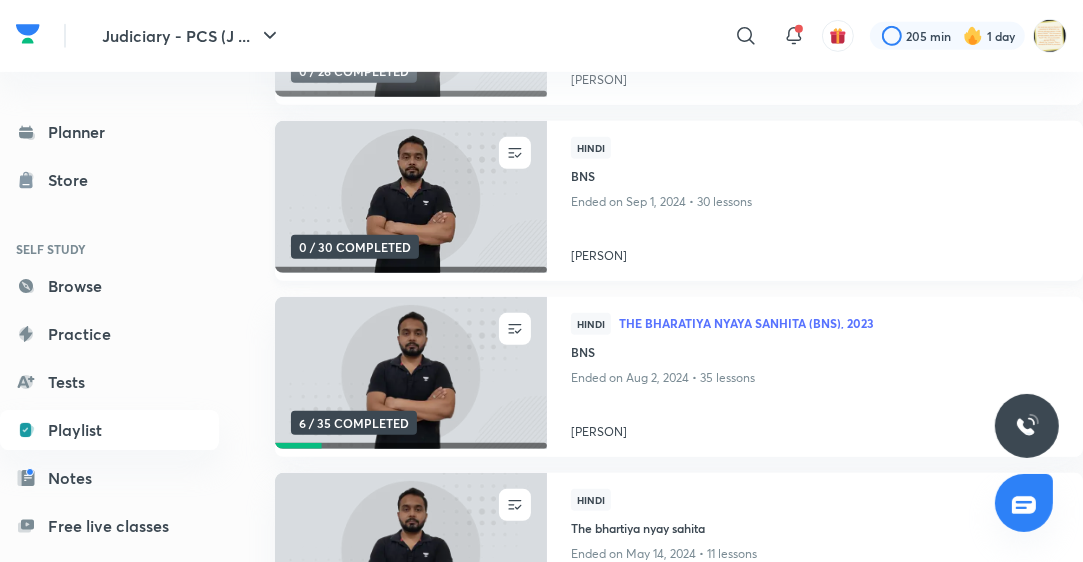 scroll, scrollTop: 736, scrollLeft: 0, axis: vertical 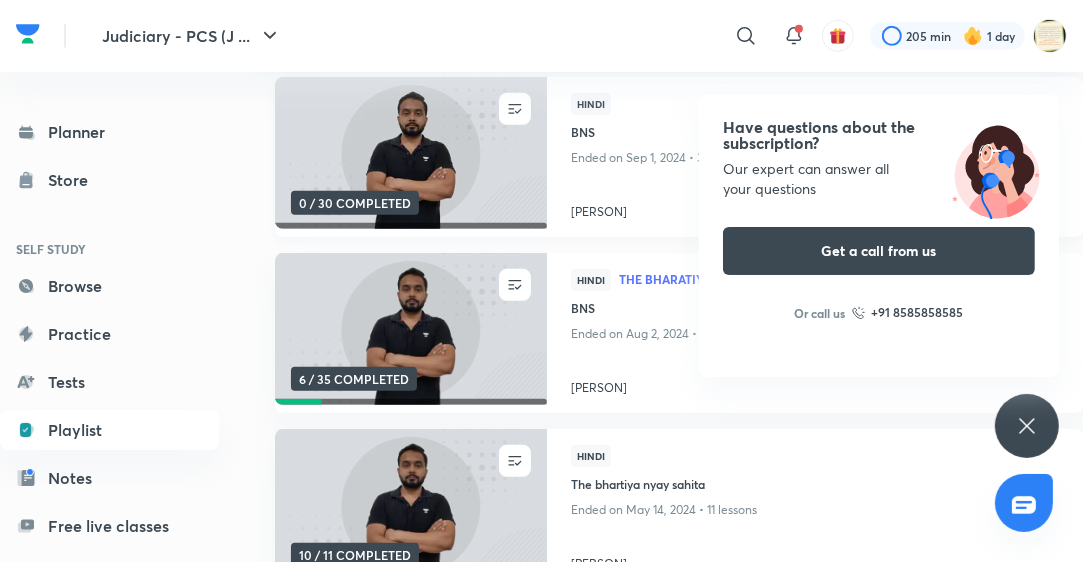 click at bounding box center (410, 328) 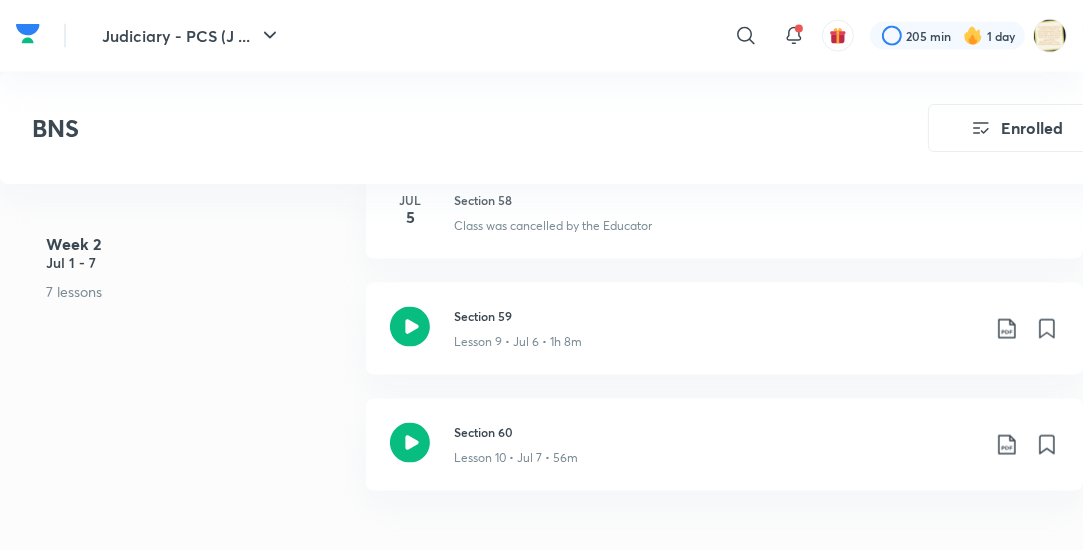 scroll, scrollTop: 2048, scrollLeft: 0, axis: vertical 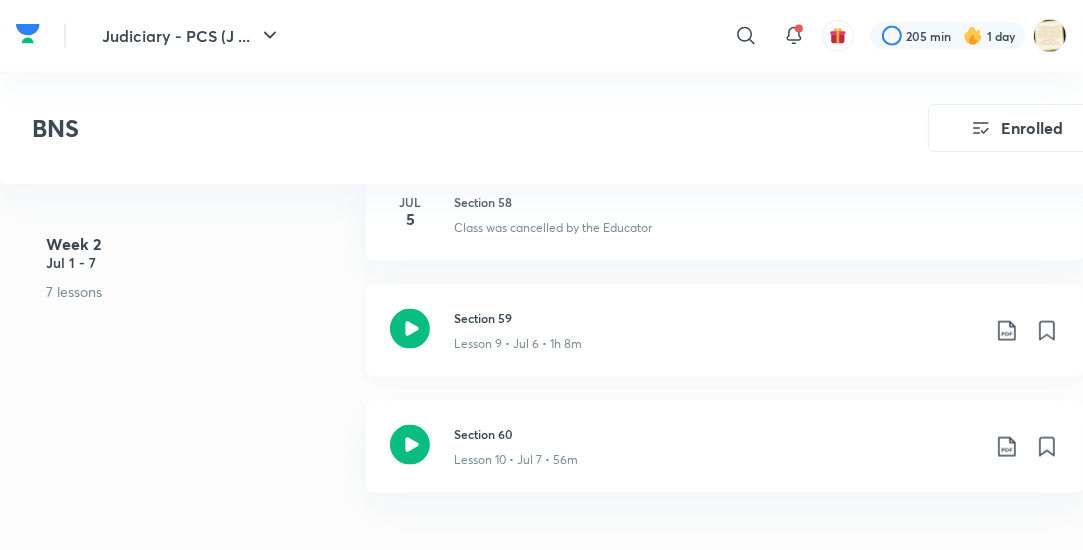 click 